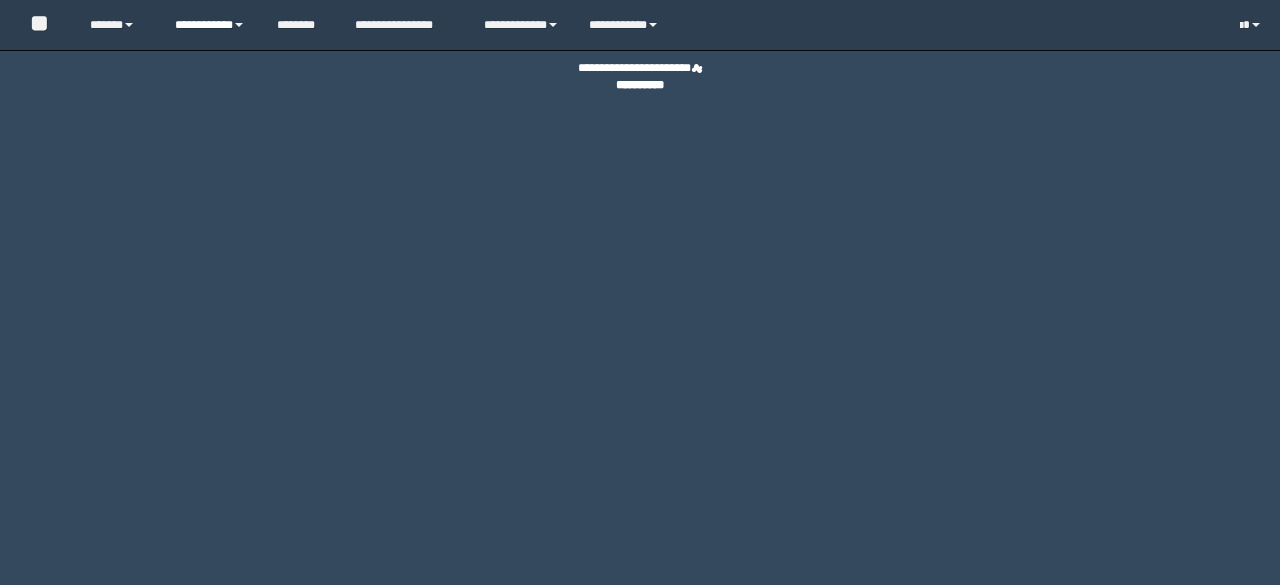 scroll, scrollTop: 0, scrollLeft: 0, axis: both 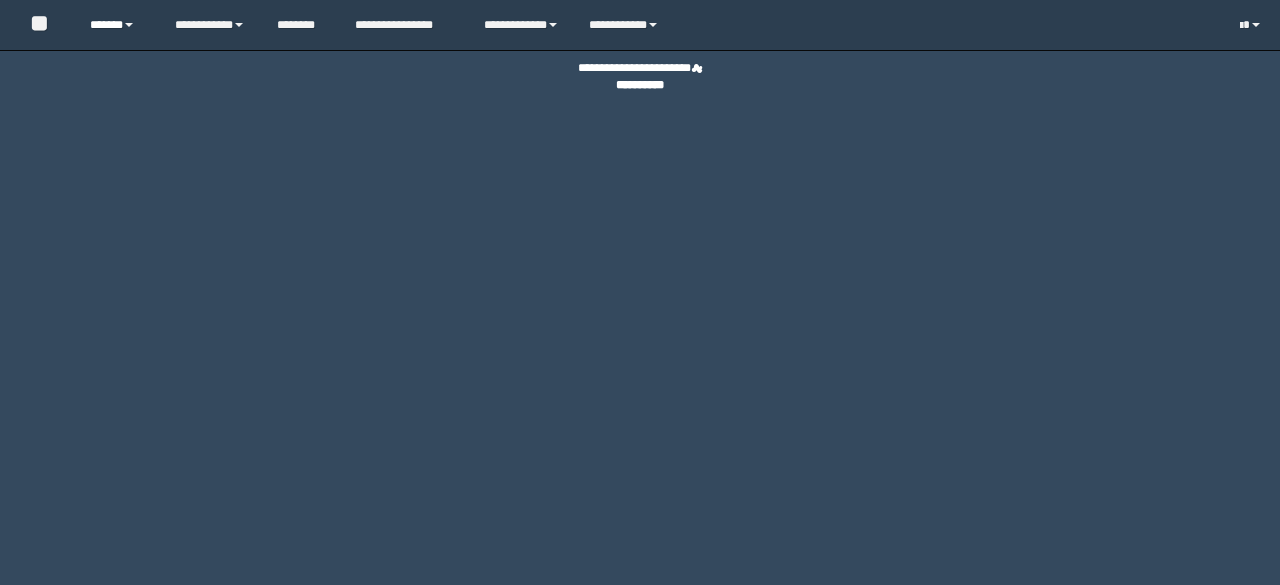 click on "******" at bounding box center [117, 25] 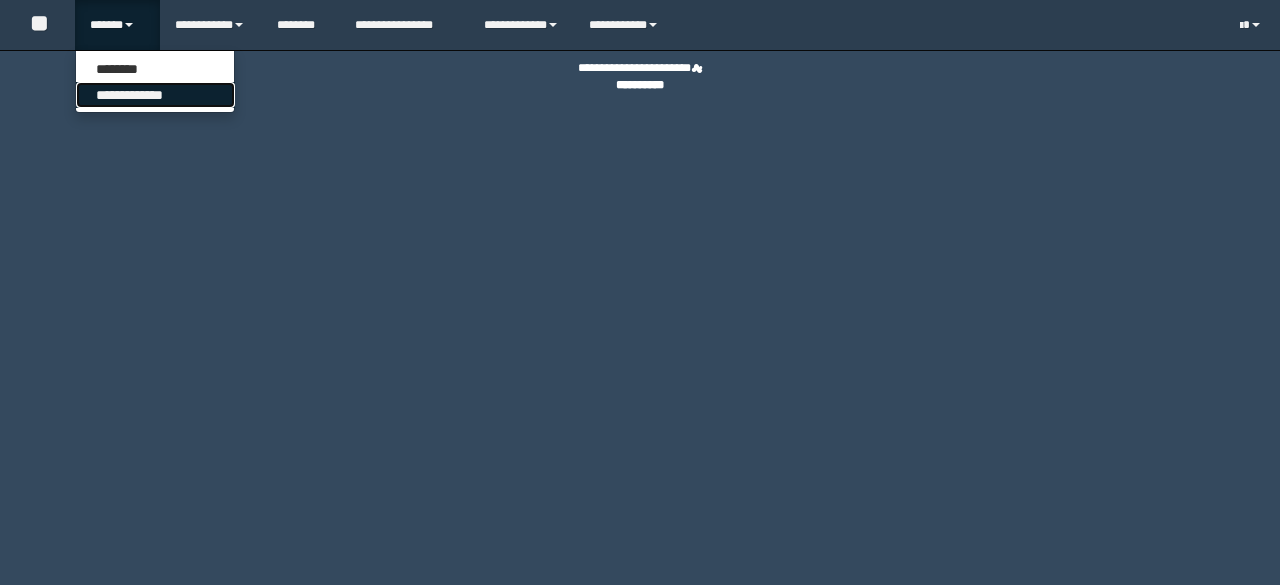 click on "**********" at bounding box center (155, 95) 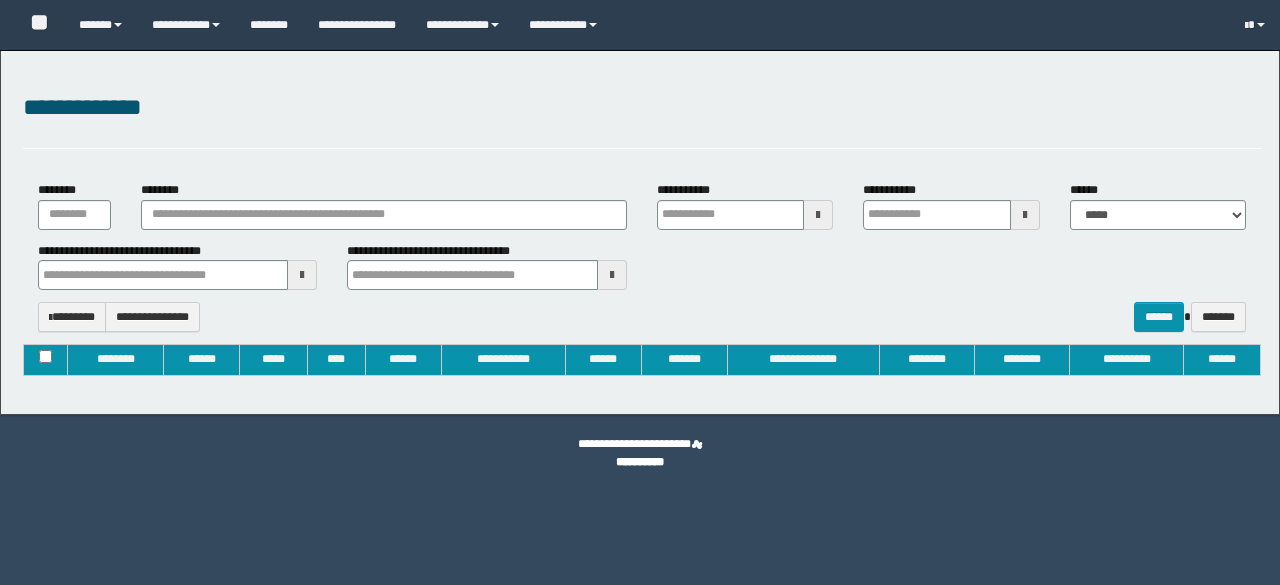 type on "**********" 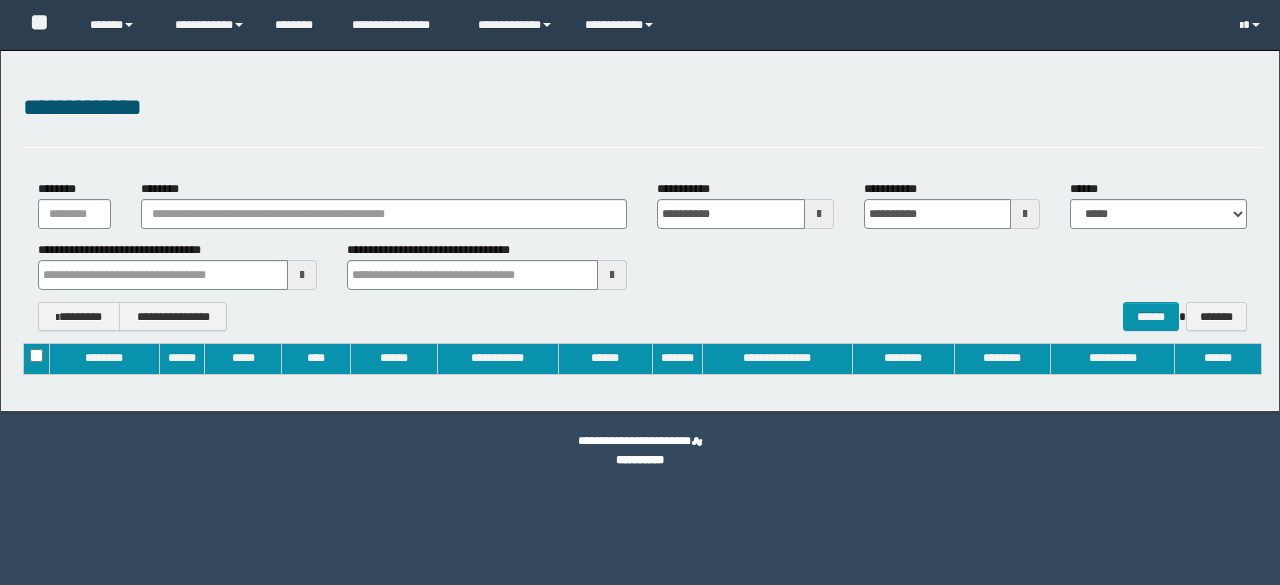 scroll, scrollTop: 0, scrollLeft: 0, axis: both 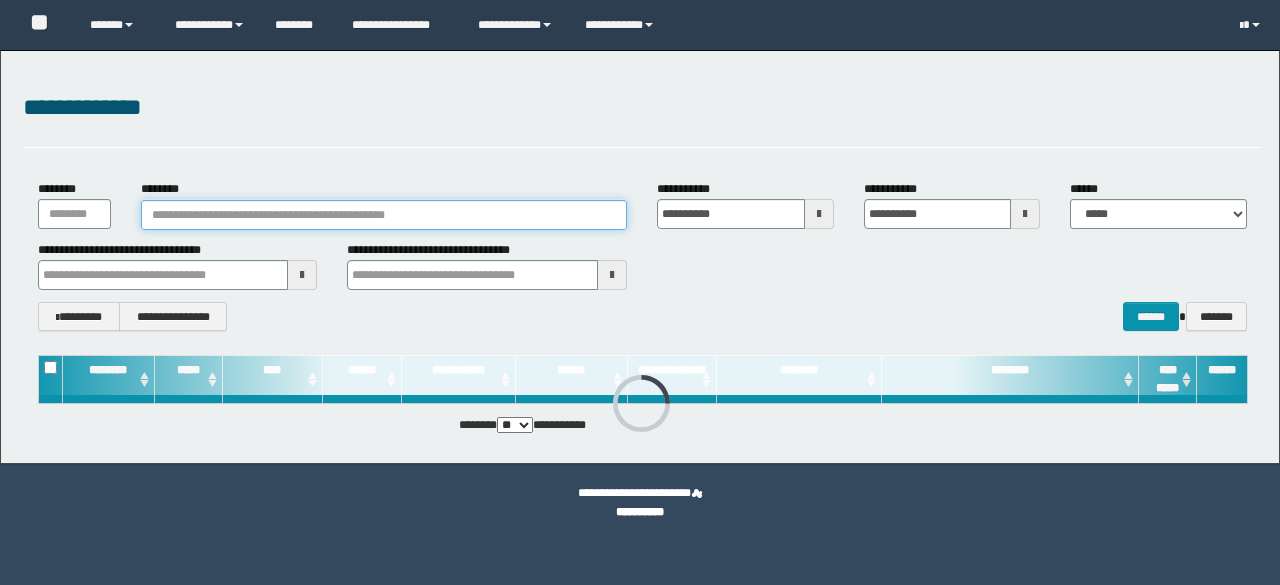 click on "********" at bounding box center (384, 215) 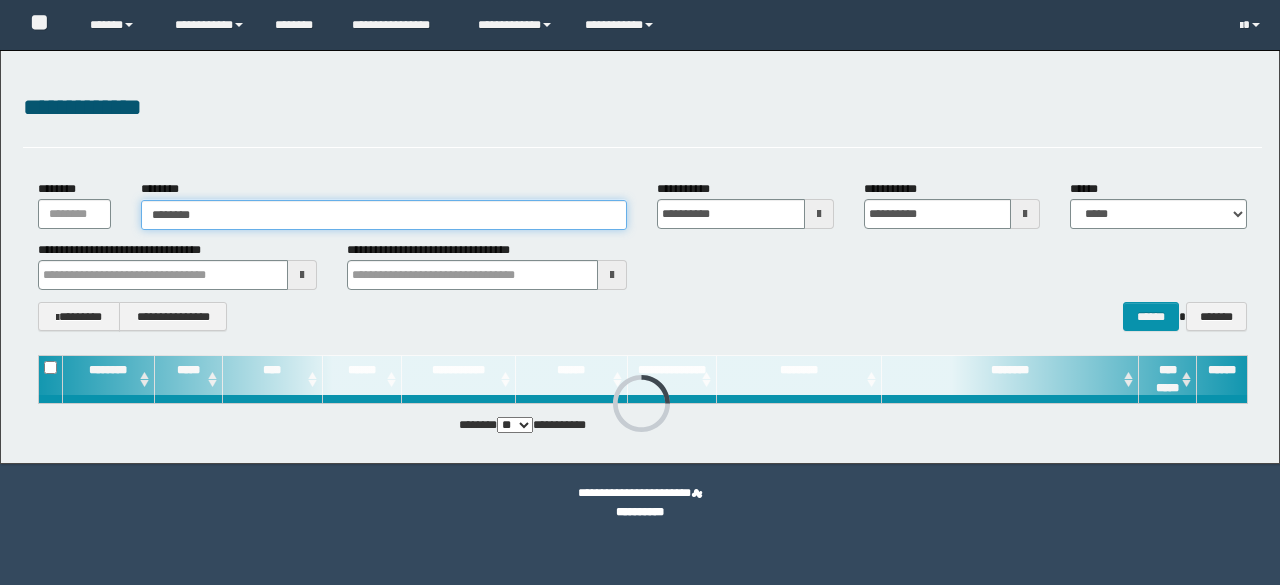 type on "********" 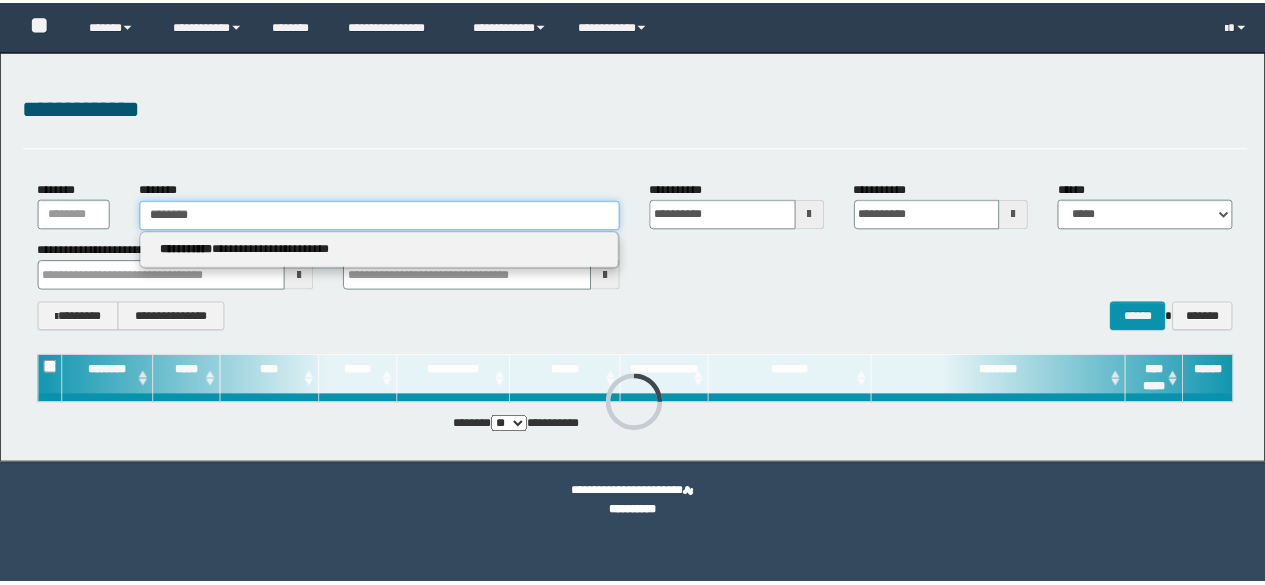 scroll, scrollTop: 0, scrollLeft: 0, axis: both 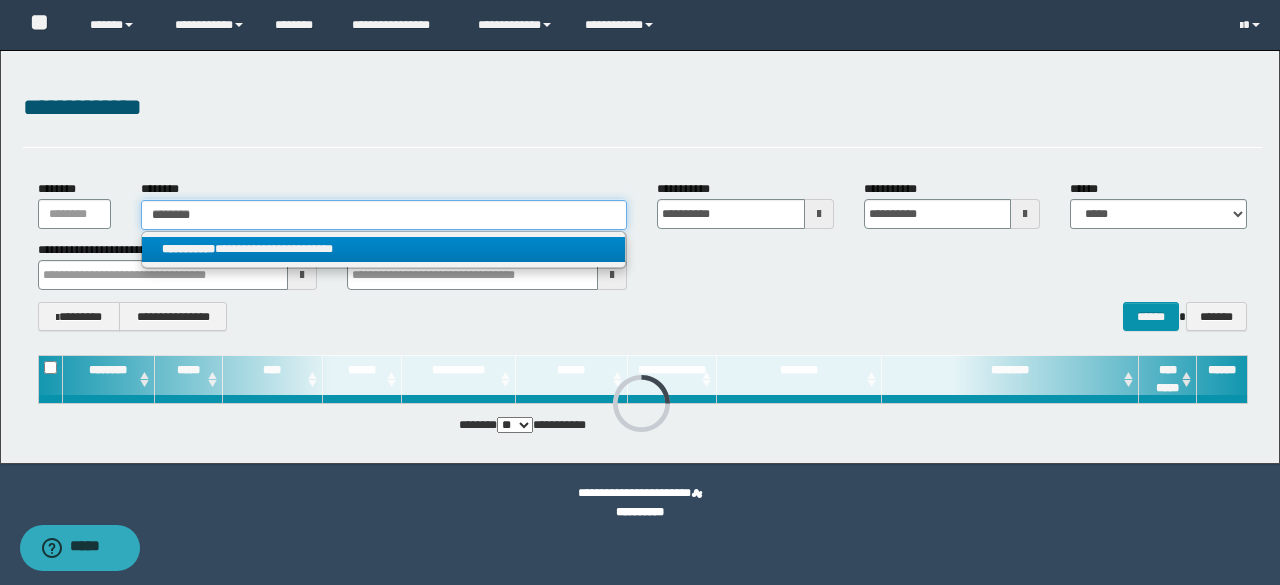 type on "********" 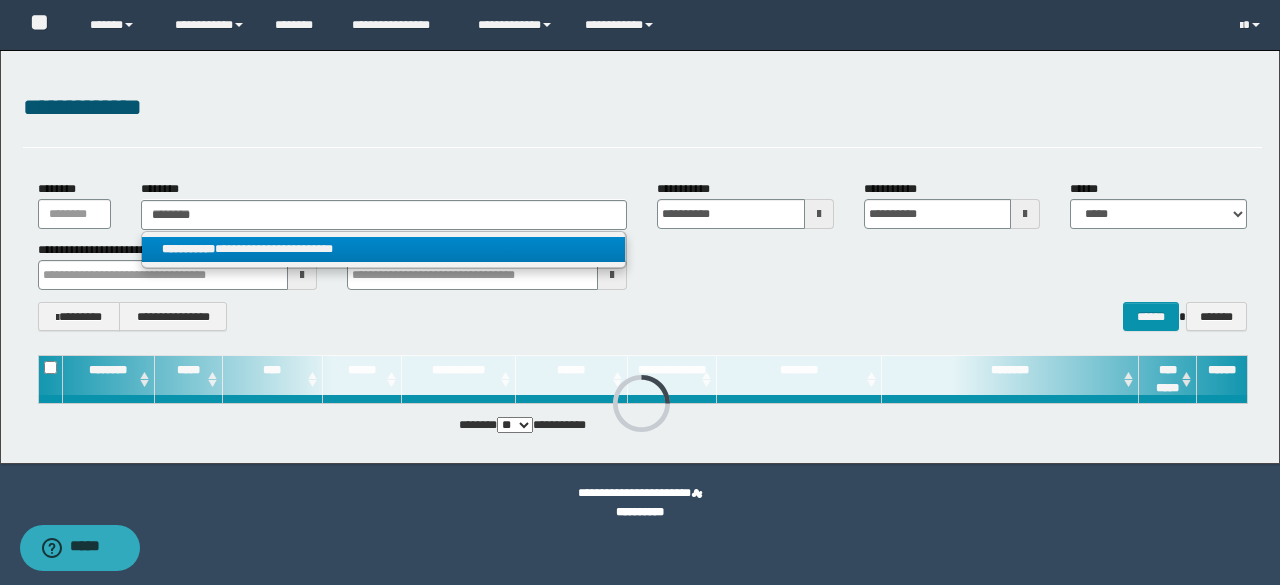 click on "**********" at bounding box center [384, 249] 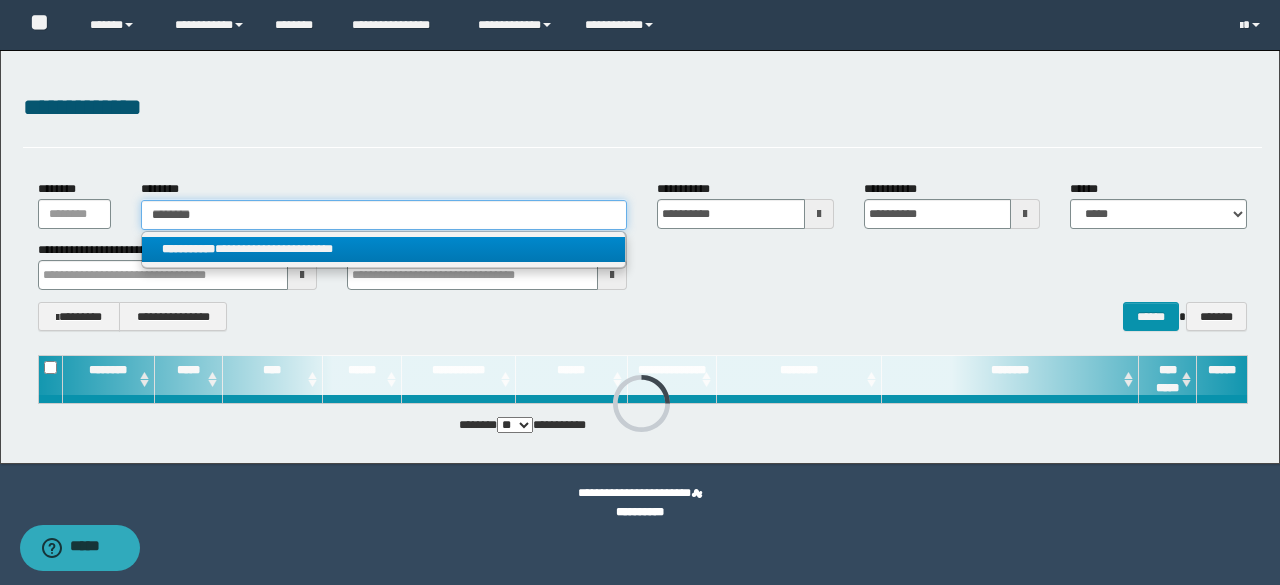 type 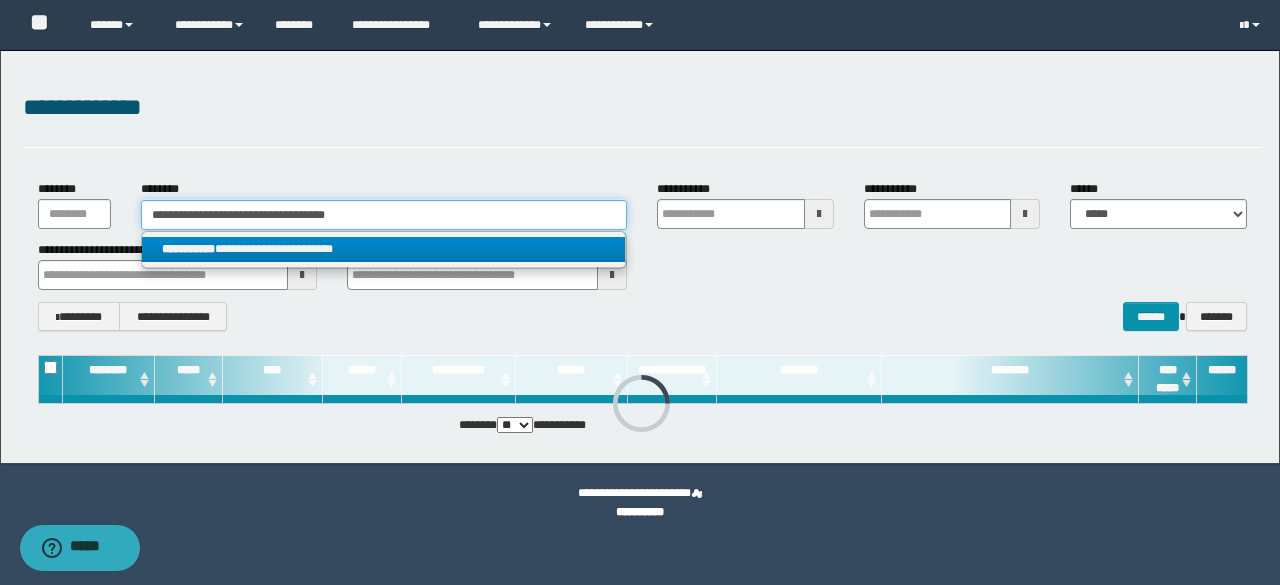 type 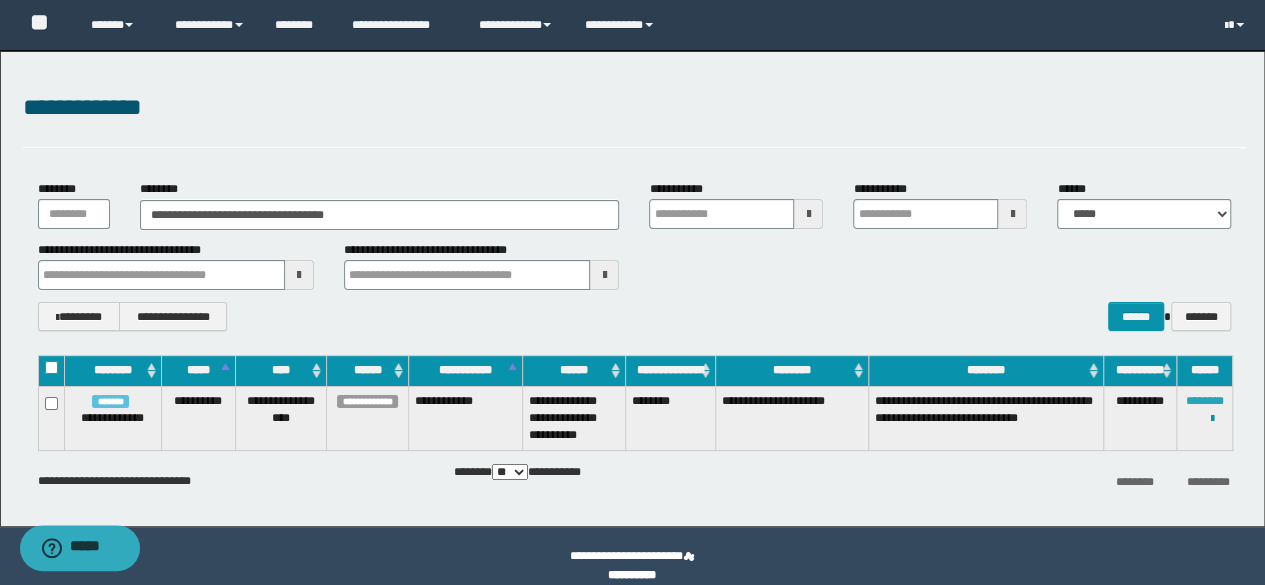 click on "********" at bounding box center (1205, 401) 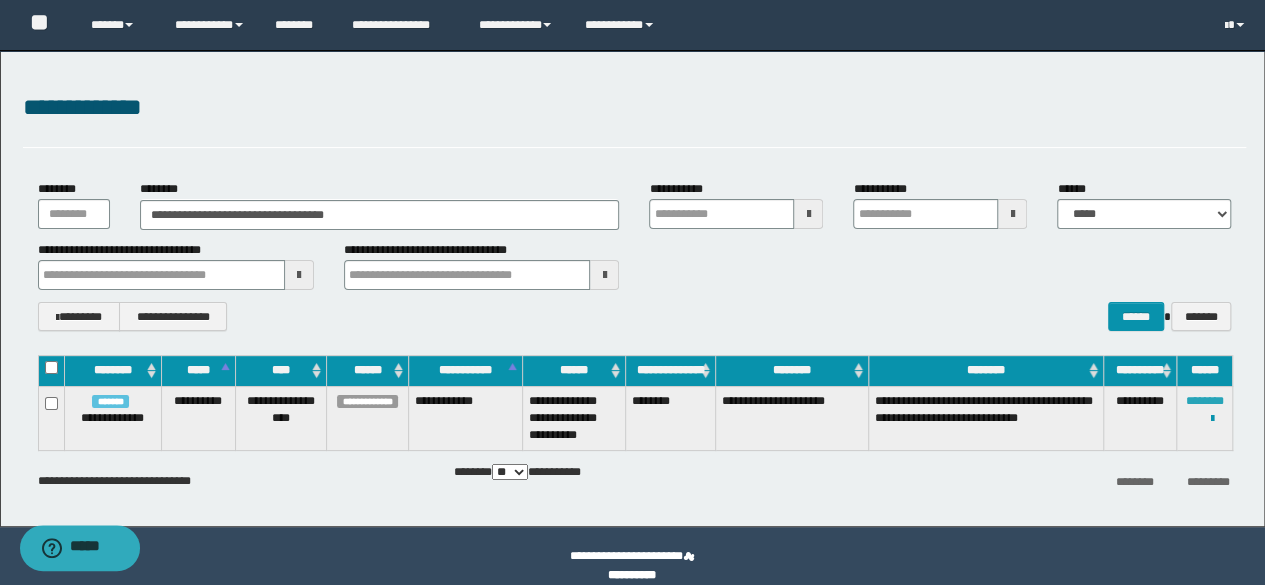 type 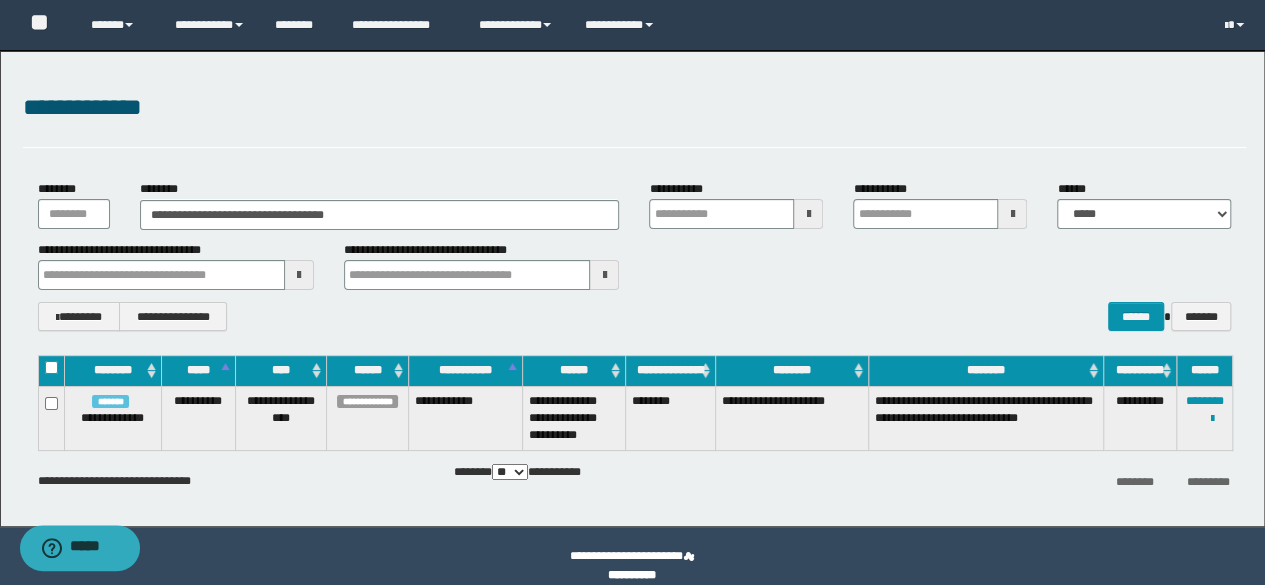 type 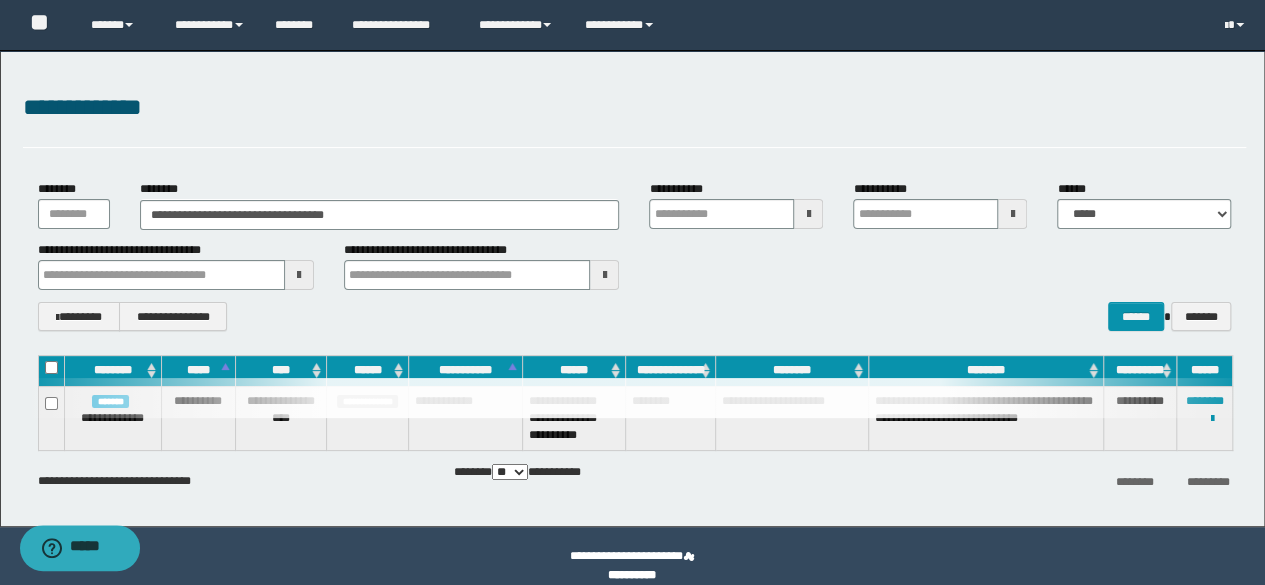 type 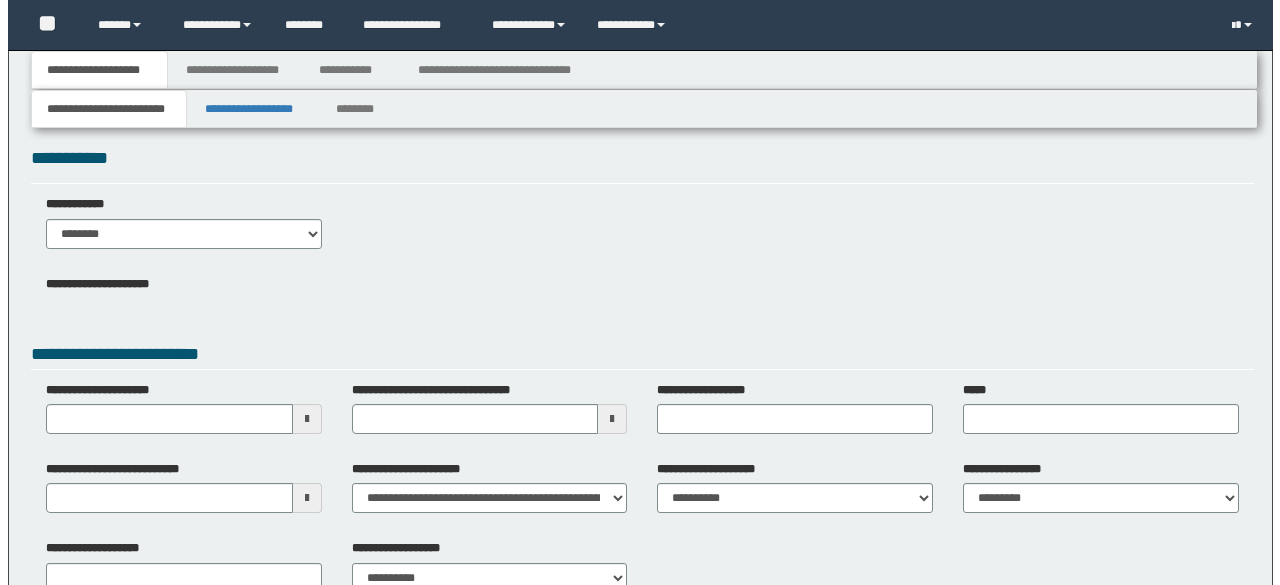 scroll, scrollTop: 0, scrollLeft: 0, axis: both 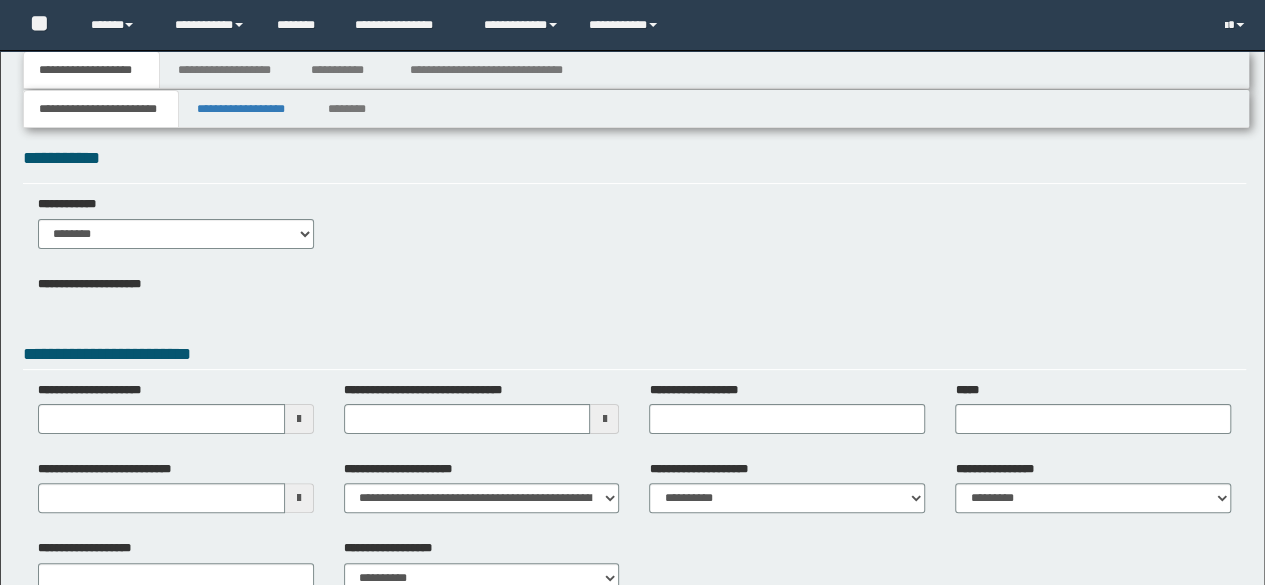 type 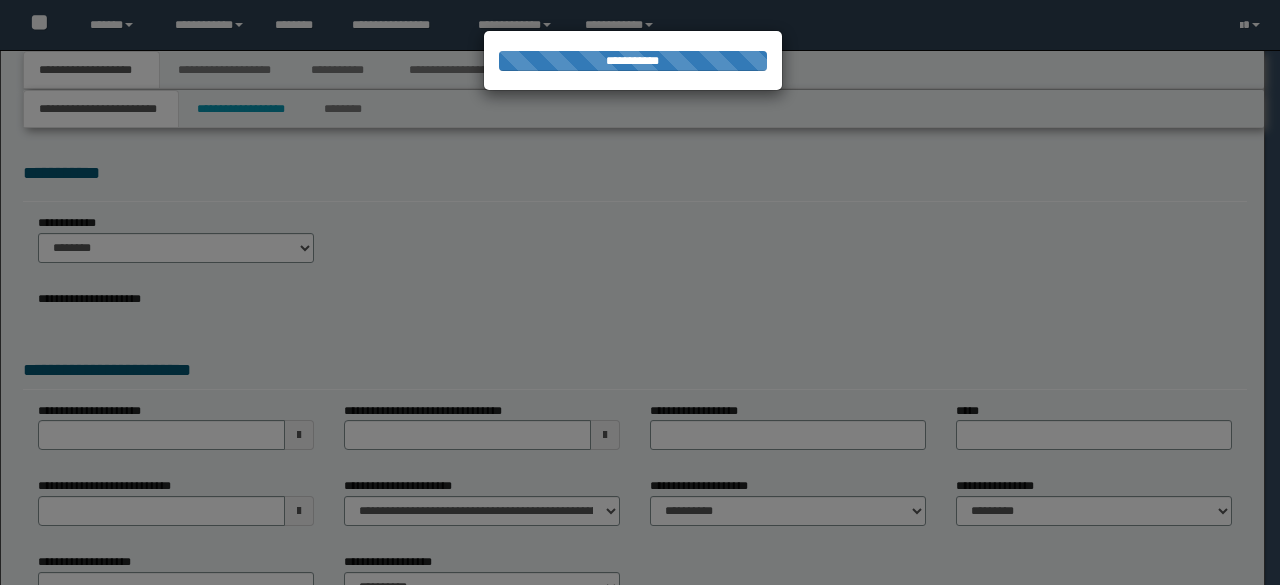 scroll, scrollTop: 0, scrollLeft: 0, axis: both 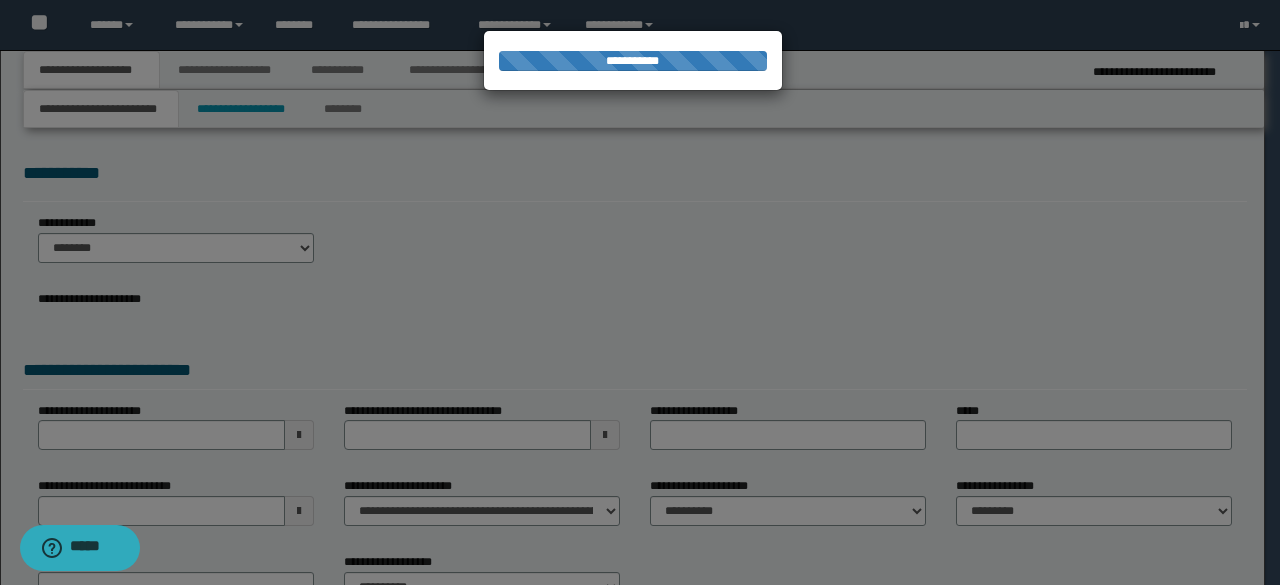 type on "**********" 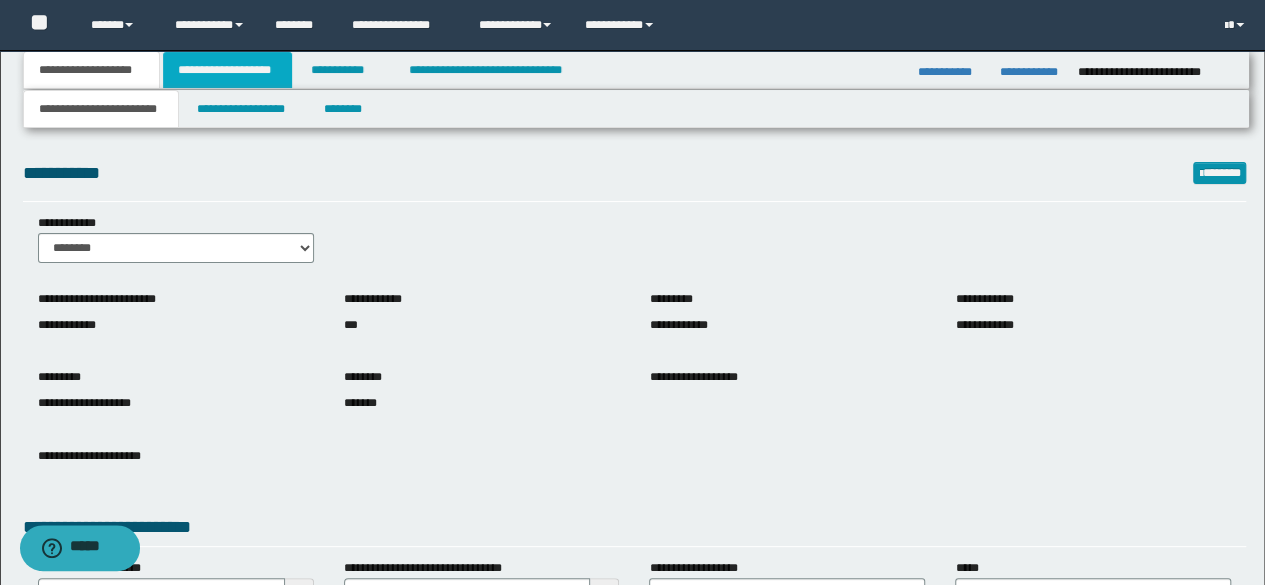 click on "**********" at bounding box center [227, 70] 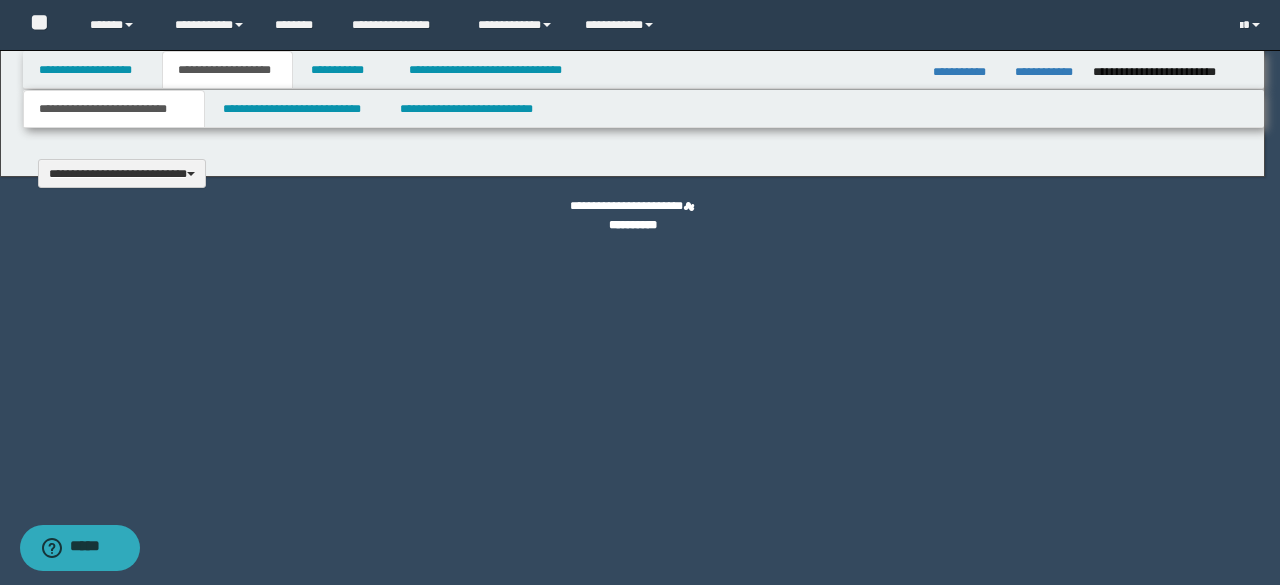 scroll, scrollTop: 0, scrollLeft: 0, axis: both 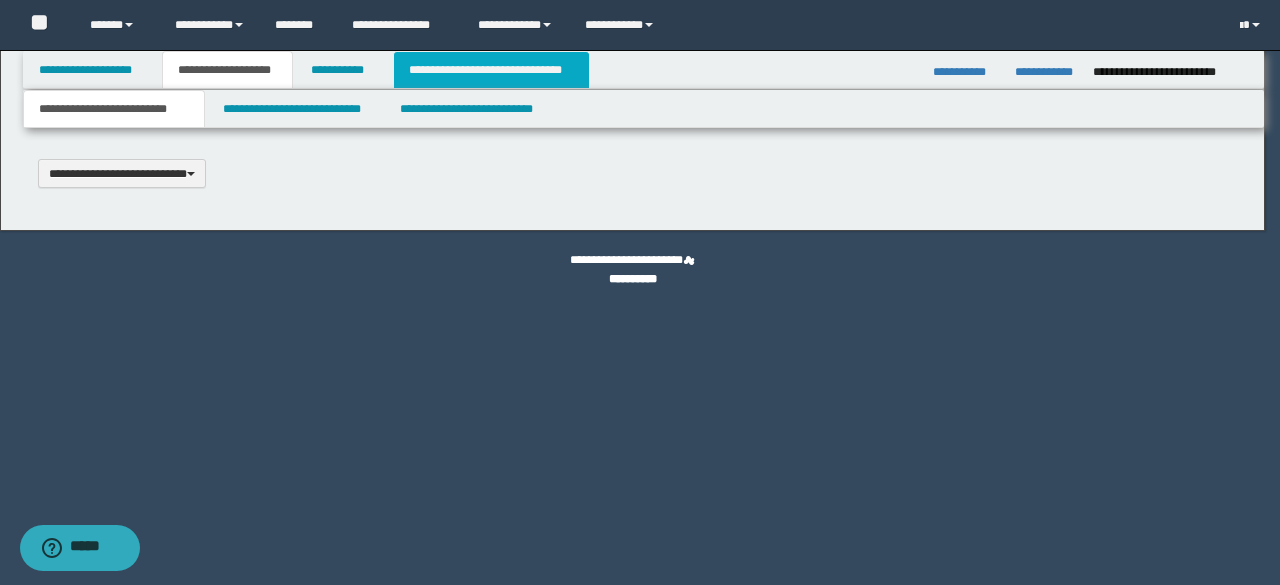 type 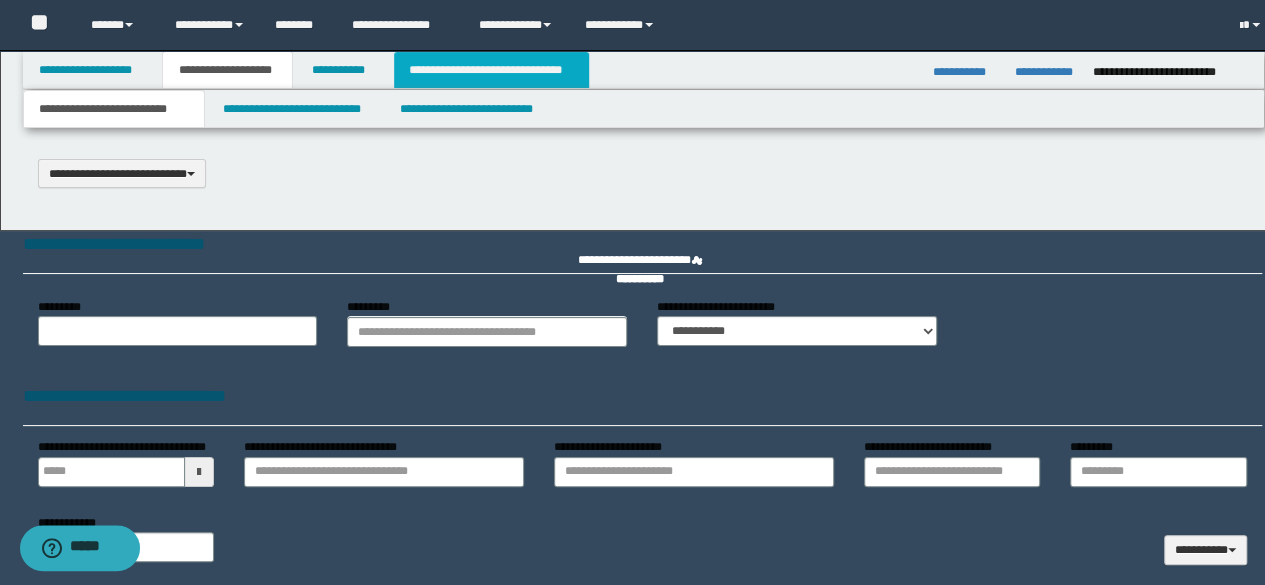select on "*" 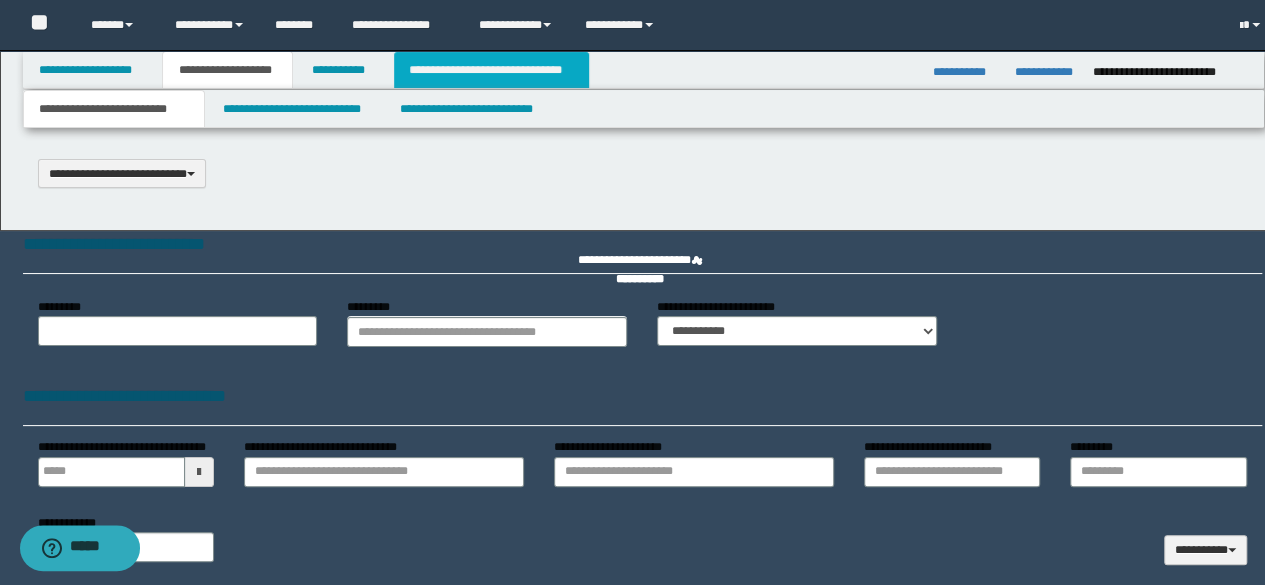 type 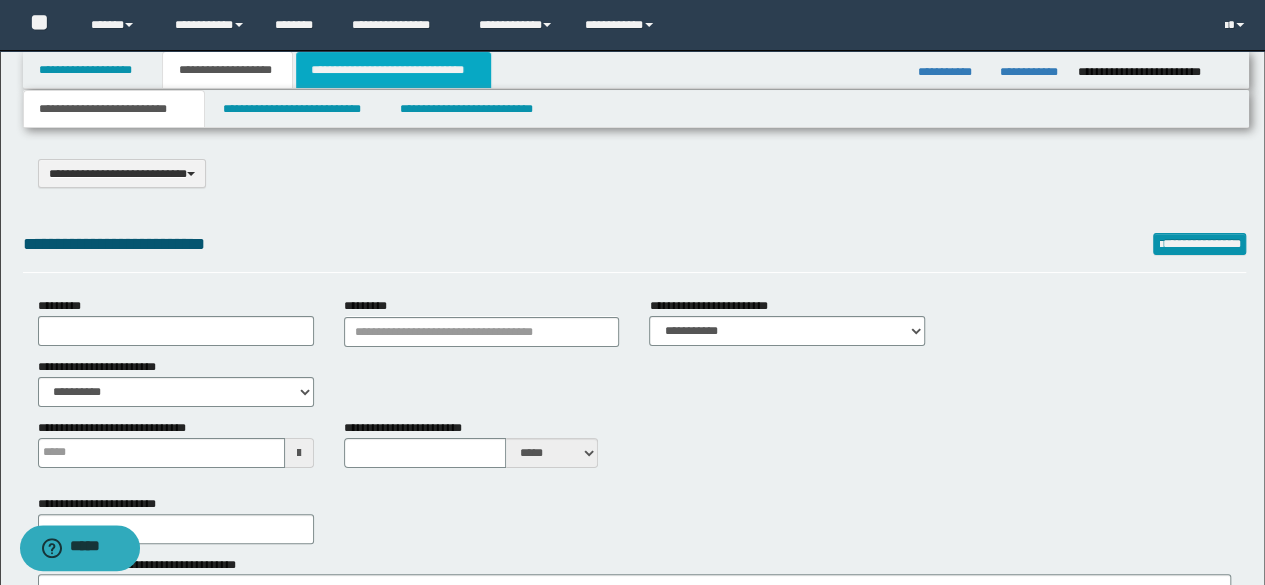 click on "**********" at bounding box center (393, 70) 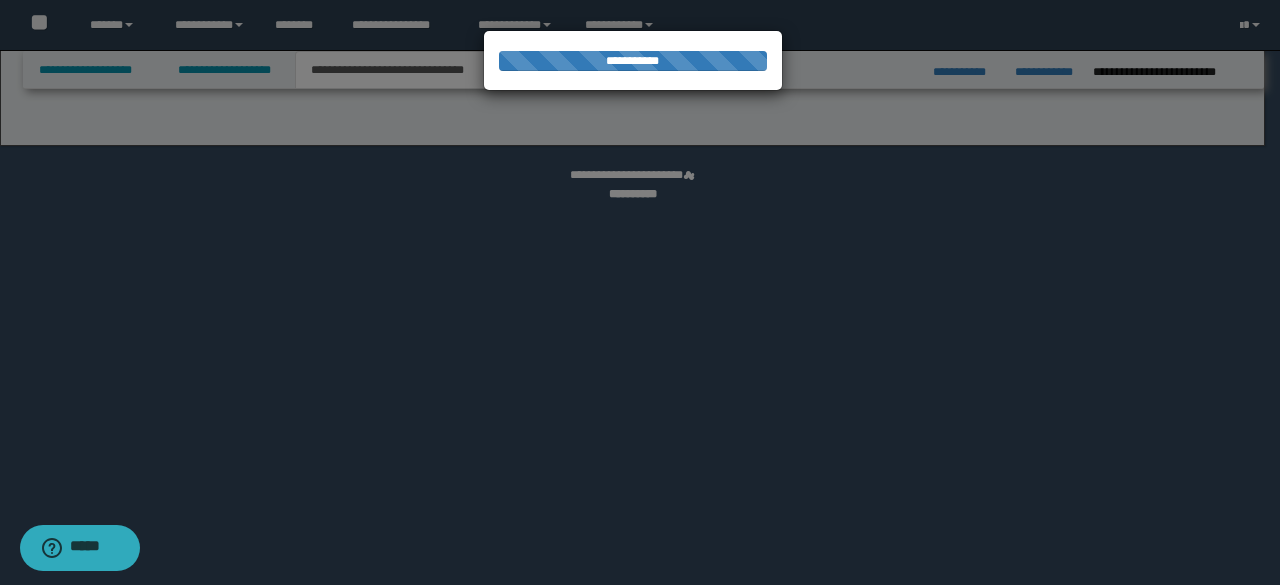 select on "*" 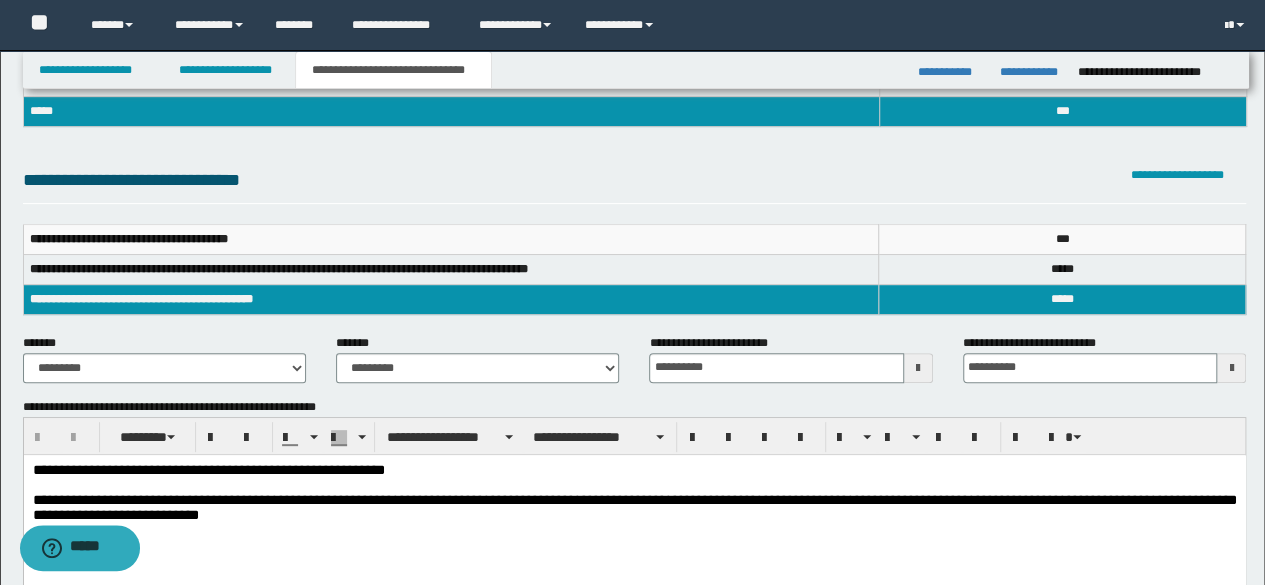 scroll, scrollTop: 100, scrollLeft: 0, axis: vertical 